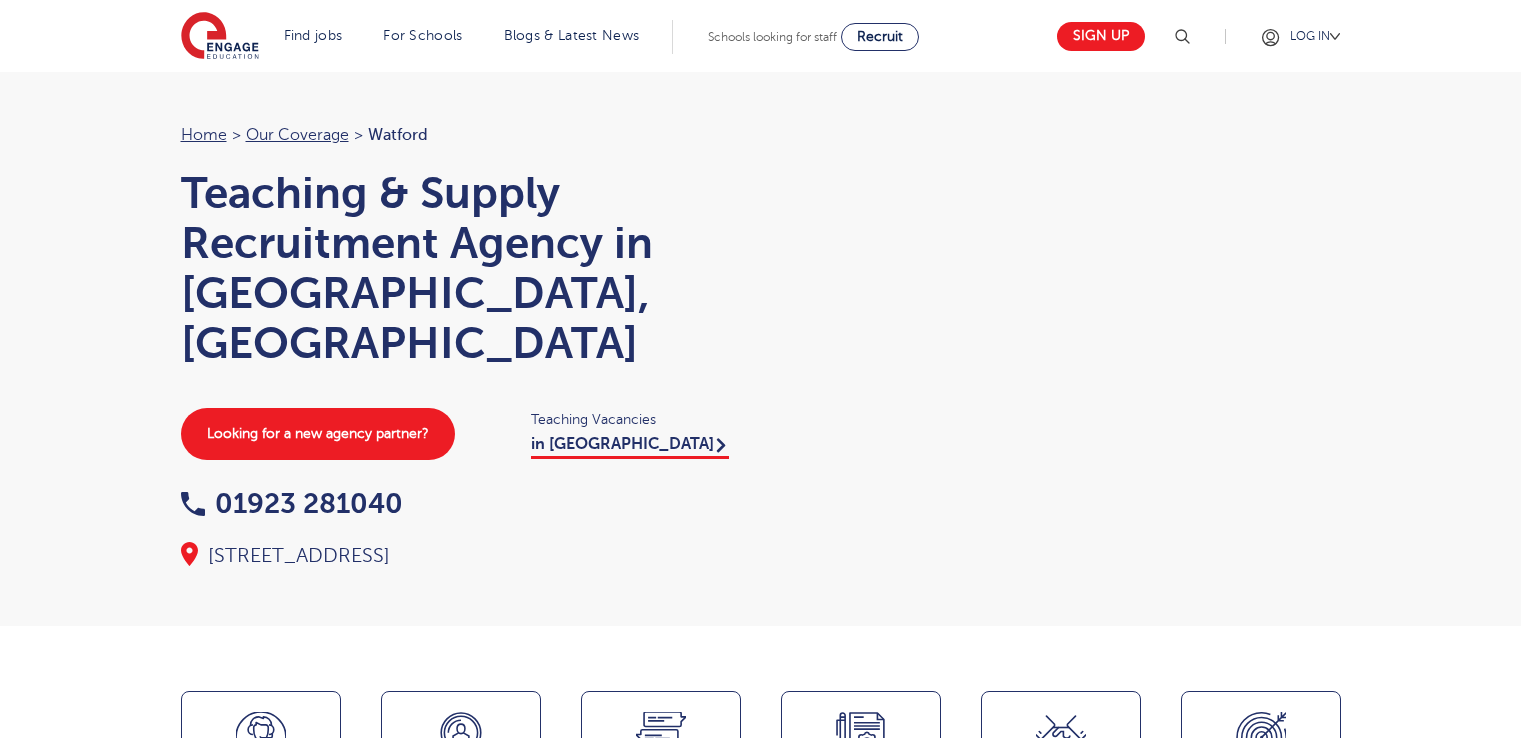 scroll, scrollTop: 0, scrollLeft: 0, axis: both 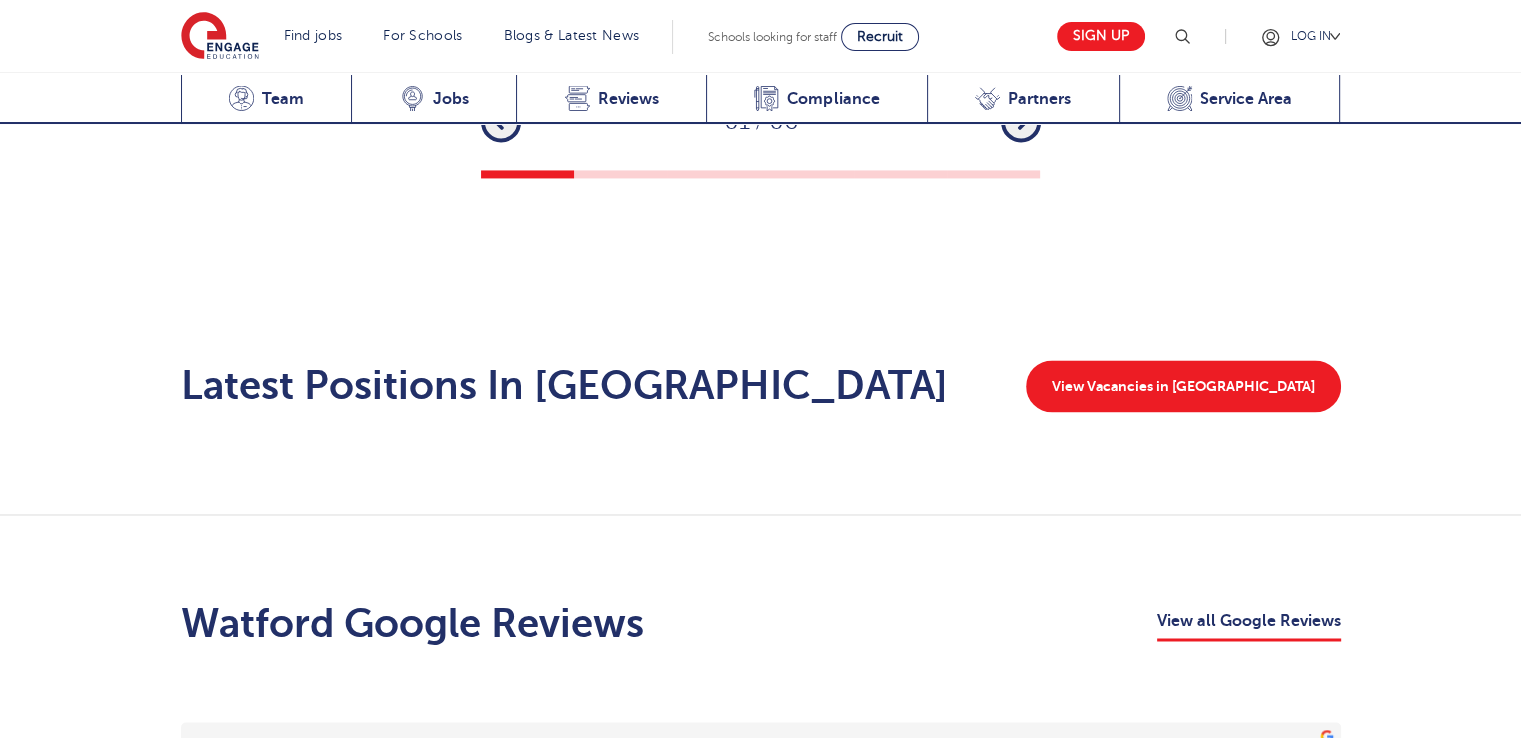drag, startPoint x: 1535, startPoint y: 80, endPoint x: 1535, endPoint y: 318, distance: 238 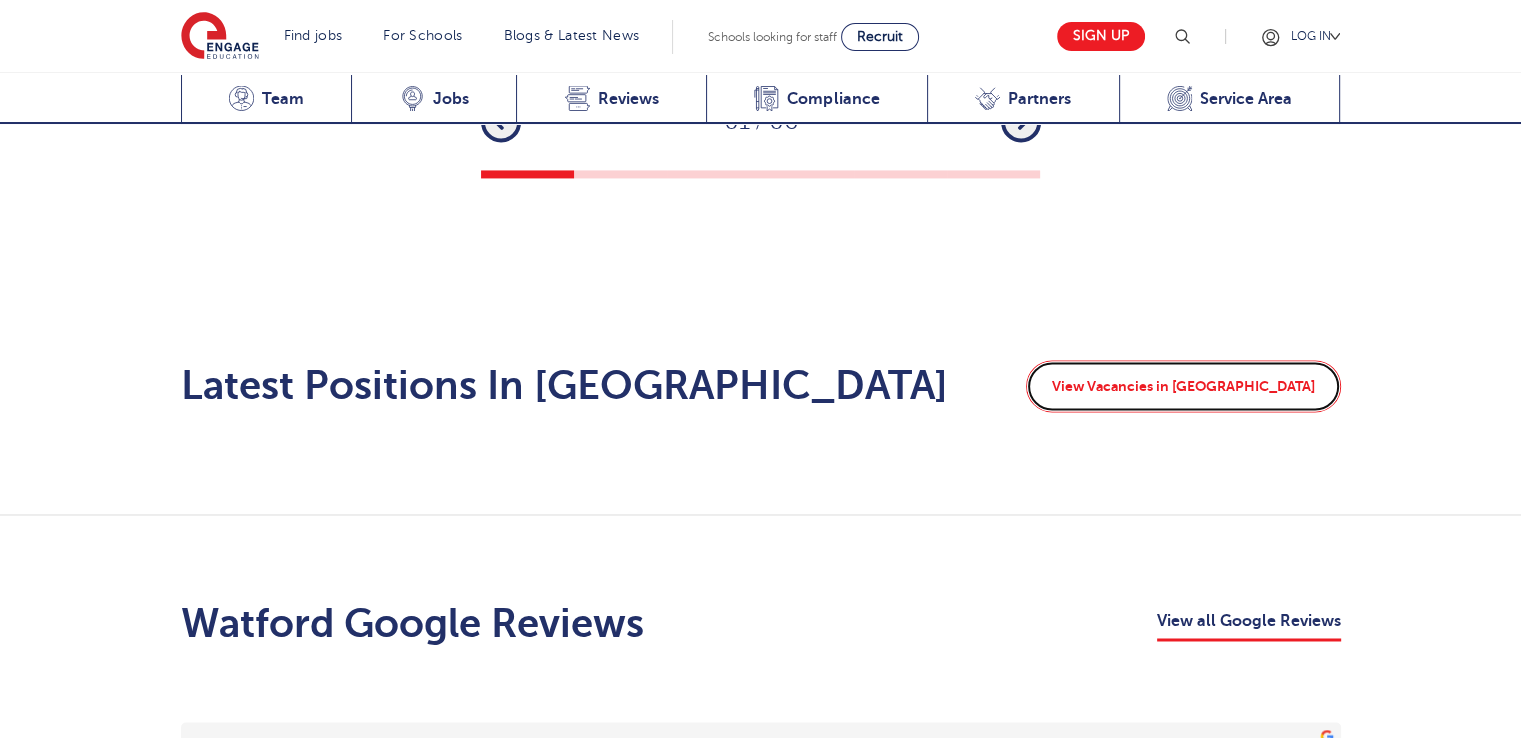 click on "View Vacancies in Watford" at bounding box center (1183, 386) 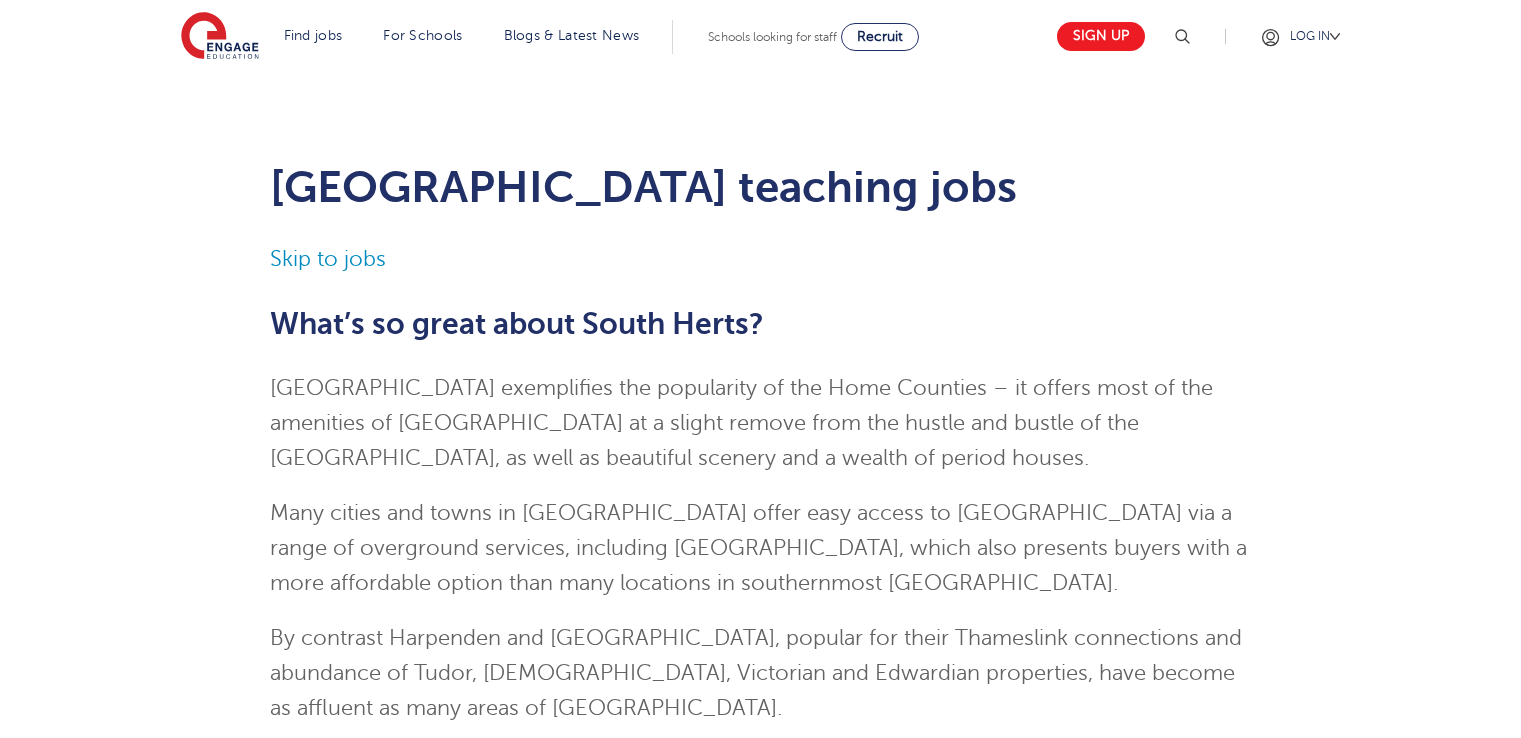 scroll, scrollTop: 0, scrollLeft: 0, axis: both 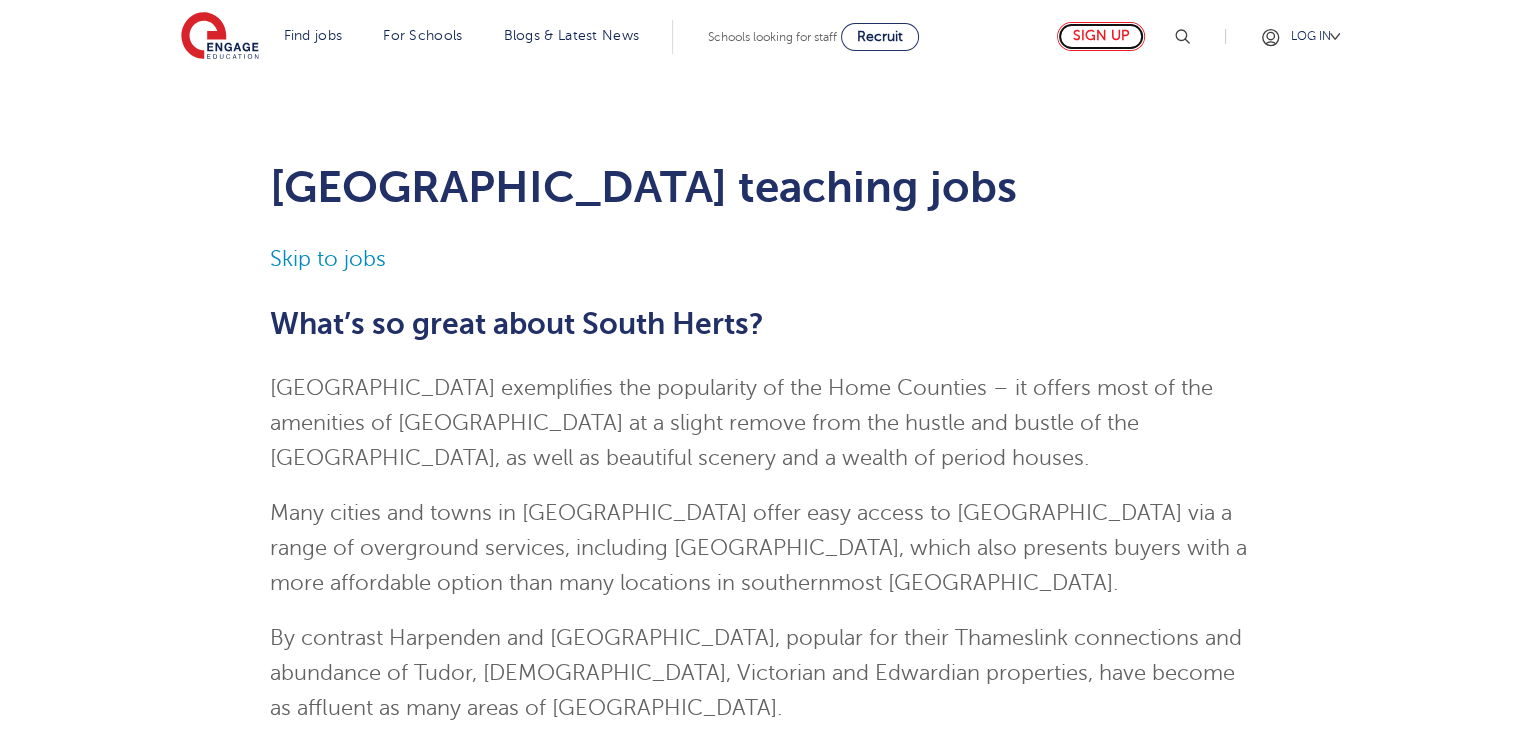 click on "Sign up" at bounding box center (1101, 36) 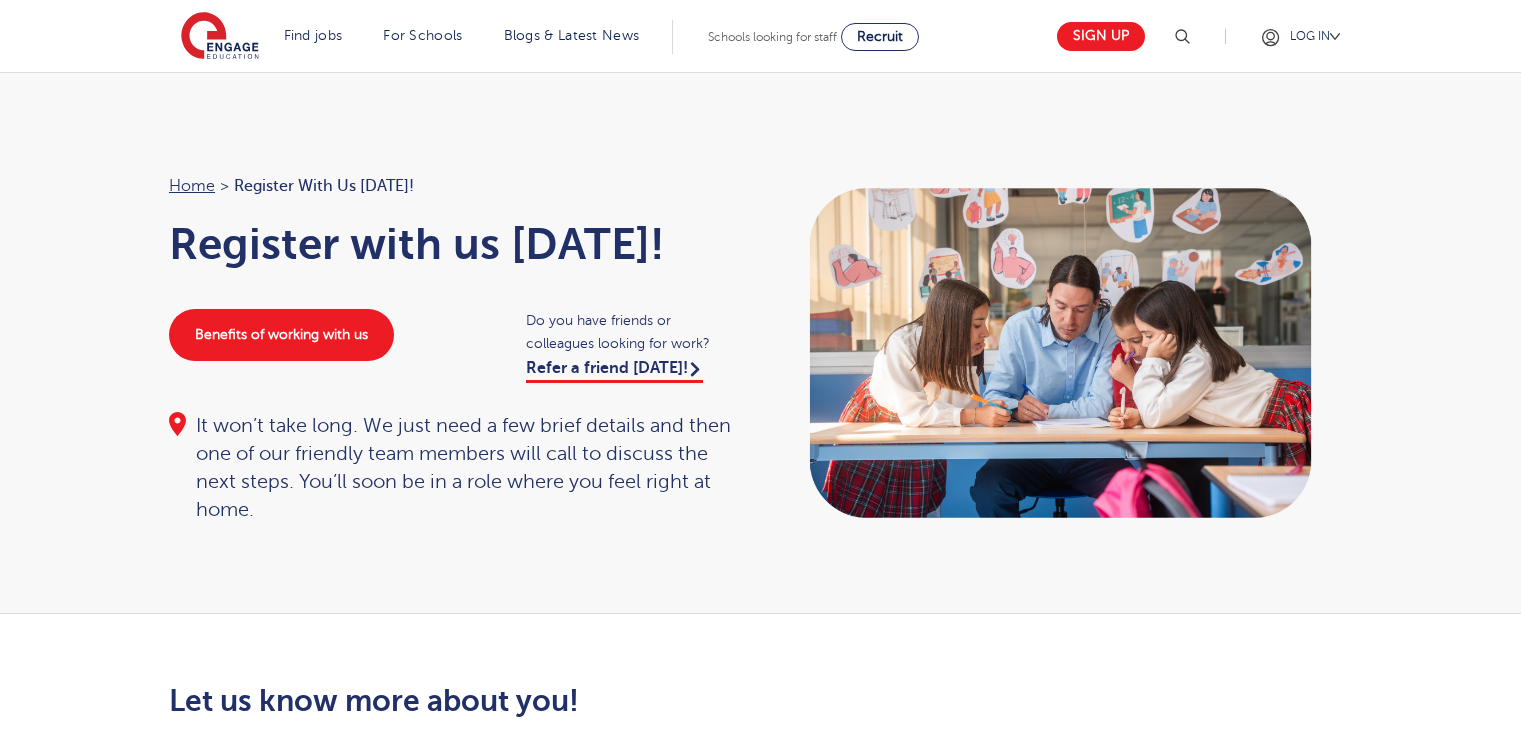 scroll, scrollTop: 0, scrollLeft: 0, axis: both 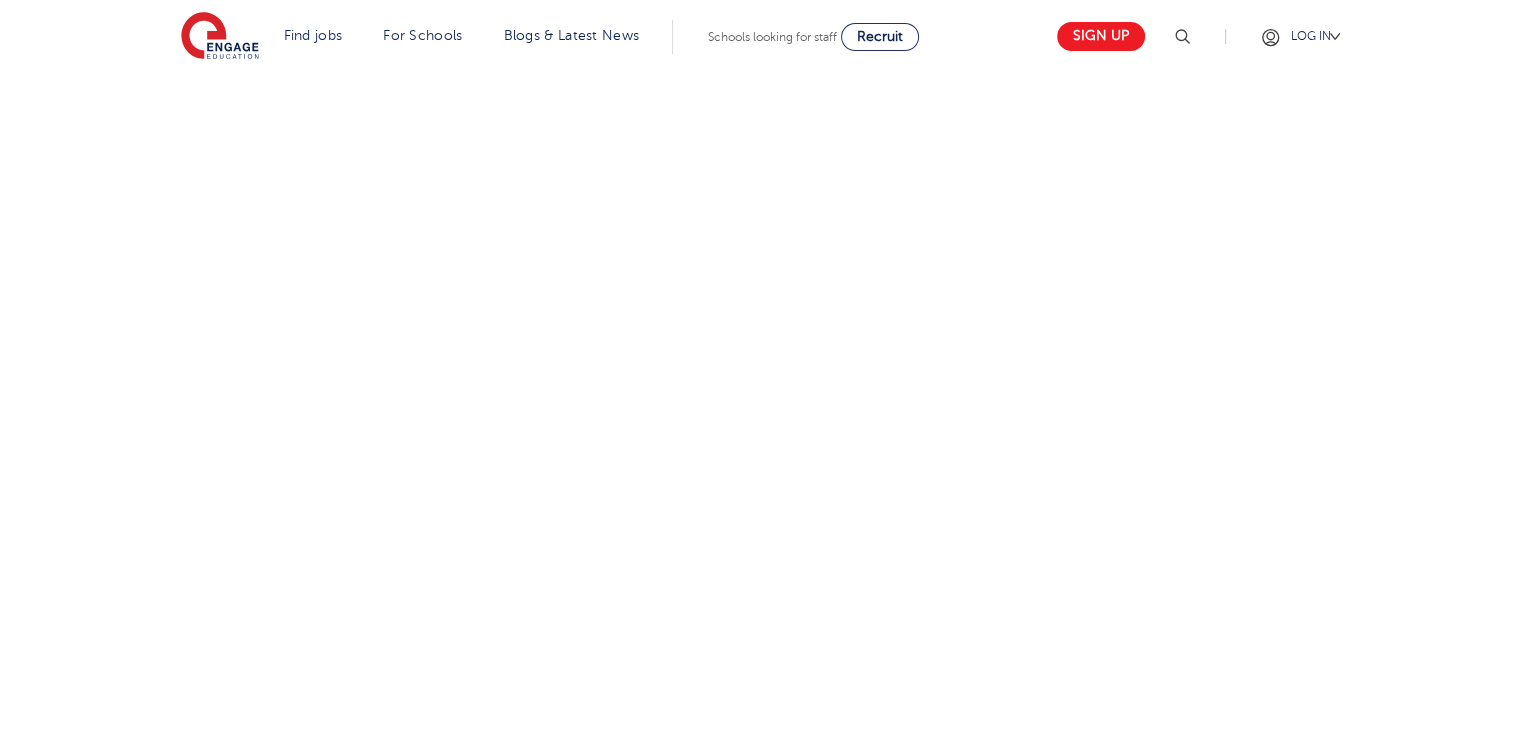 click on "Let us know more about you!" at bounding box center (760, 206) 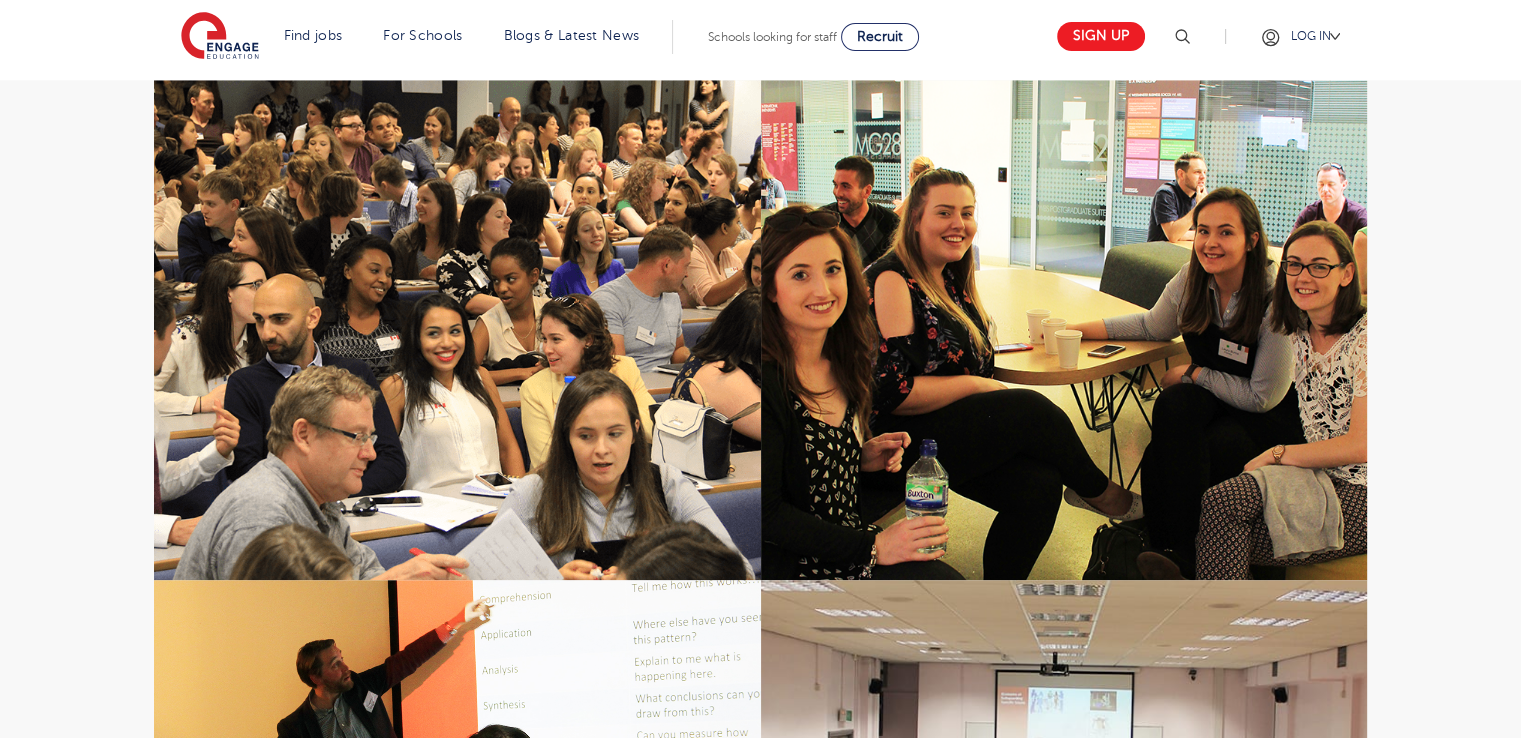 scroll, scrollTop: 1853, scrollLeft: 0, axis: vertical 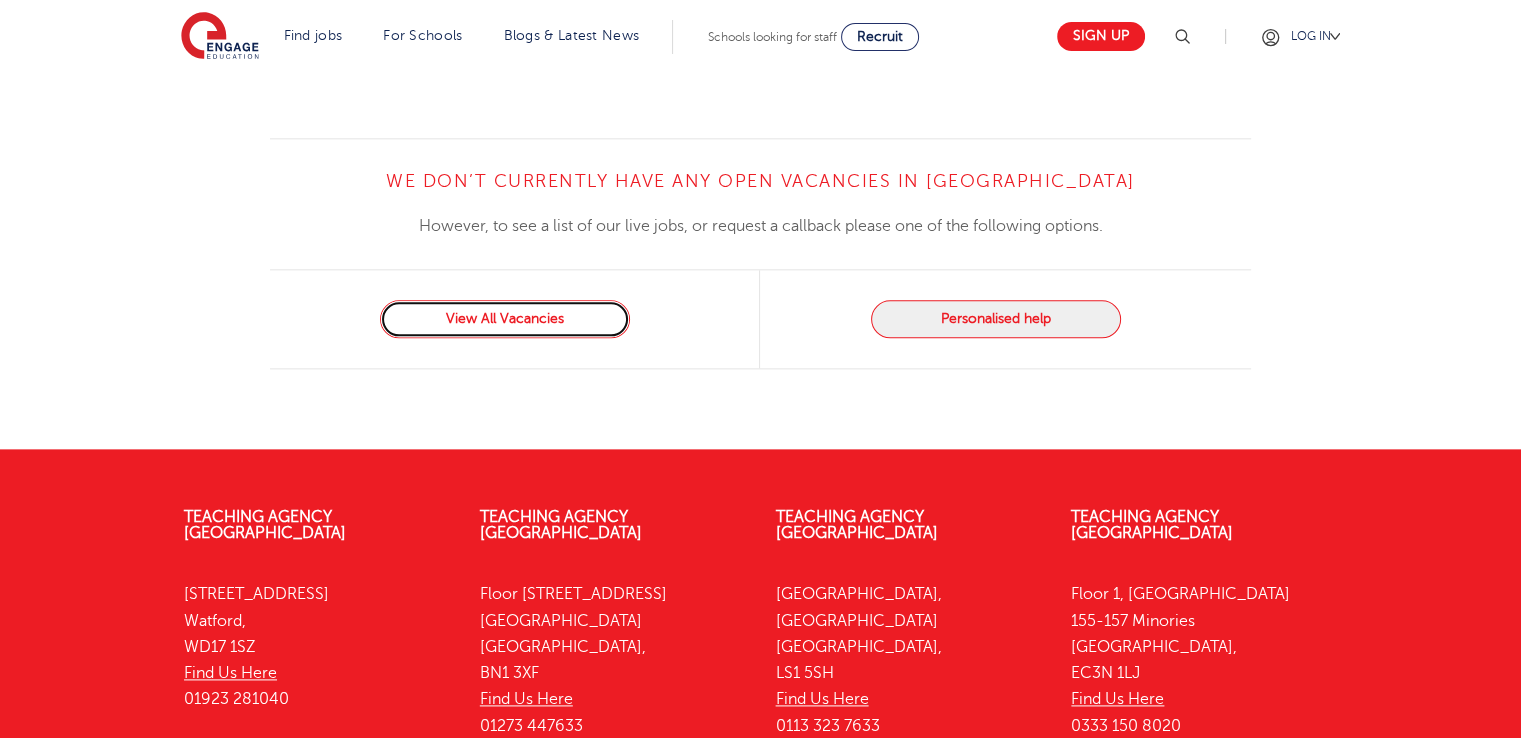 click on "View All Vacancies" at bounding box center (505, 319) 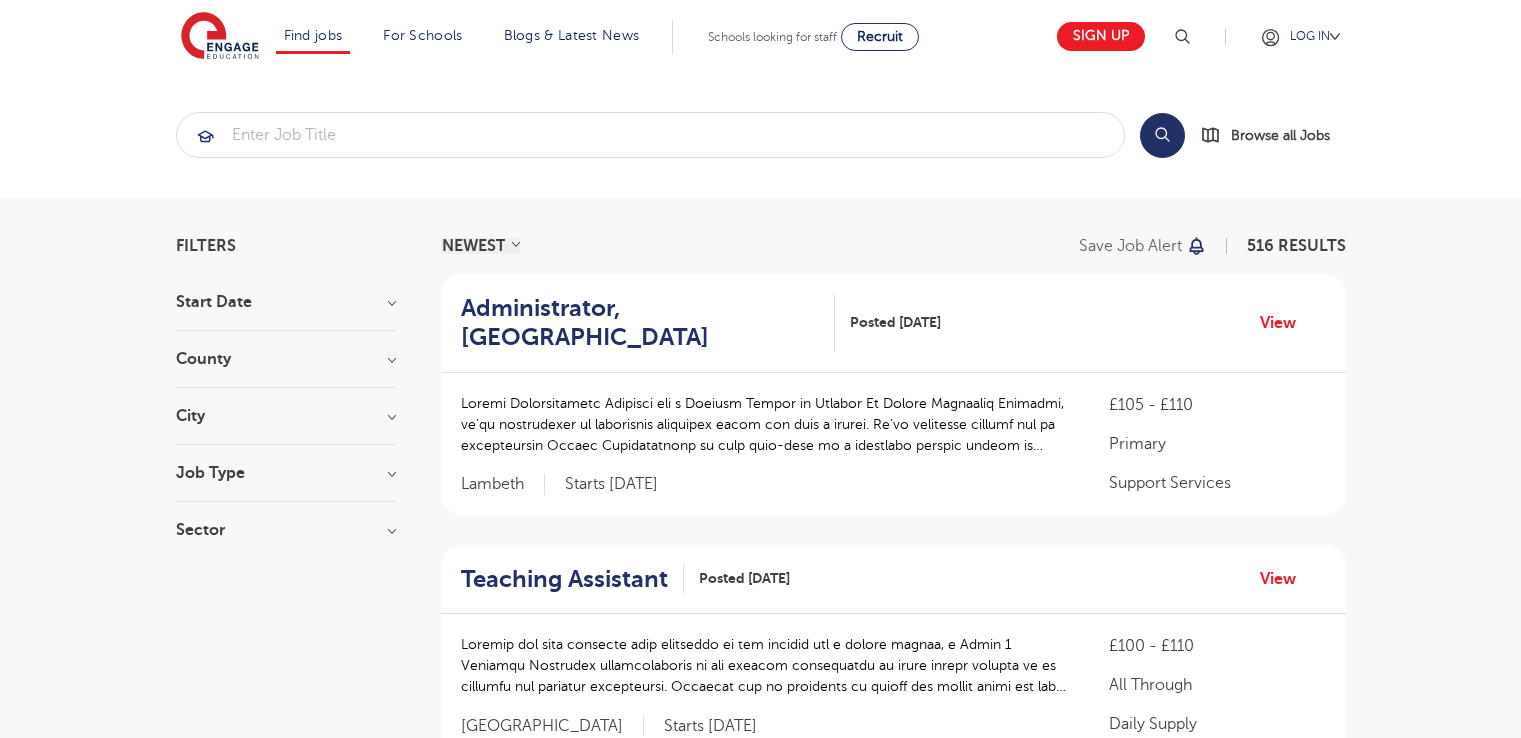 scroll, scrollTop: 0, scrollLeft: 0, axis: both 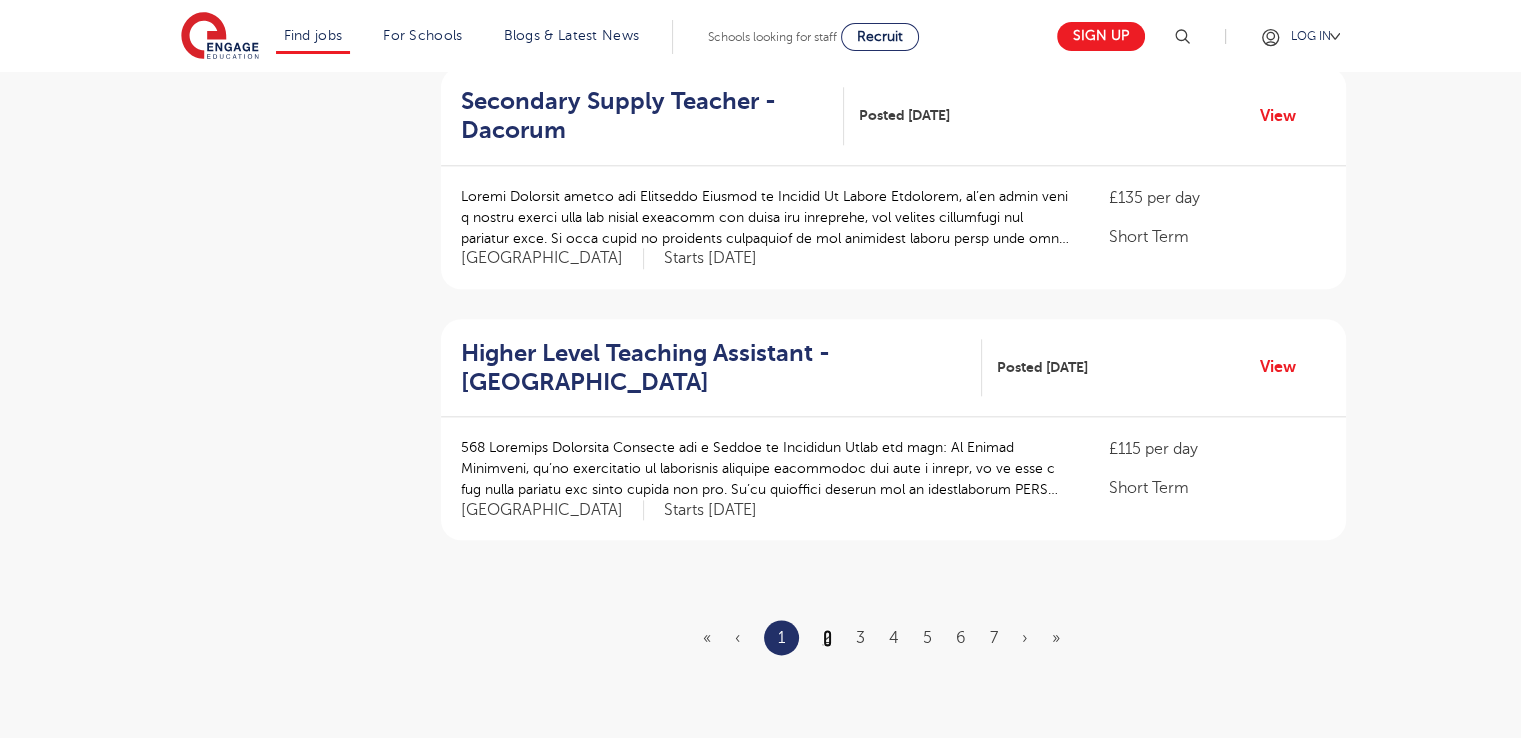 click on "2" at bounding box center (827, 638) 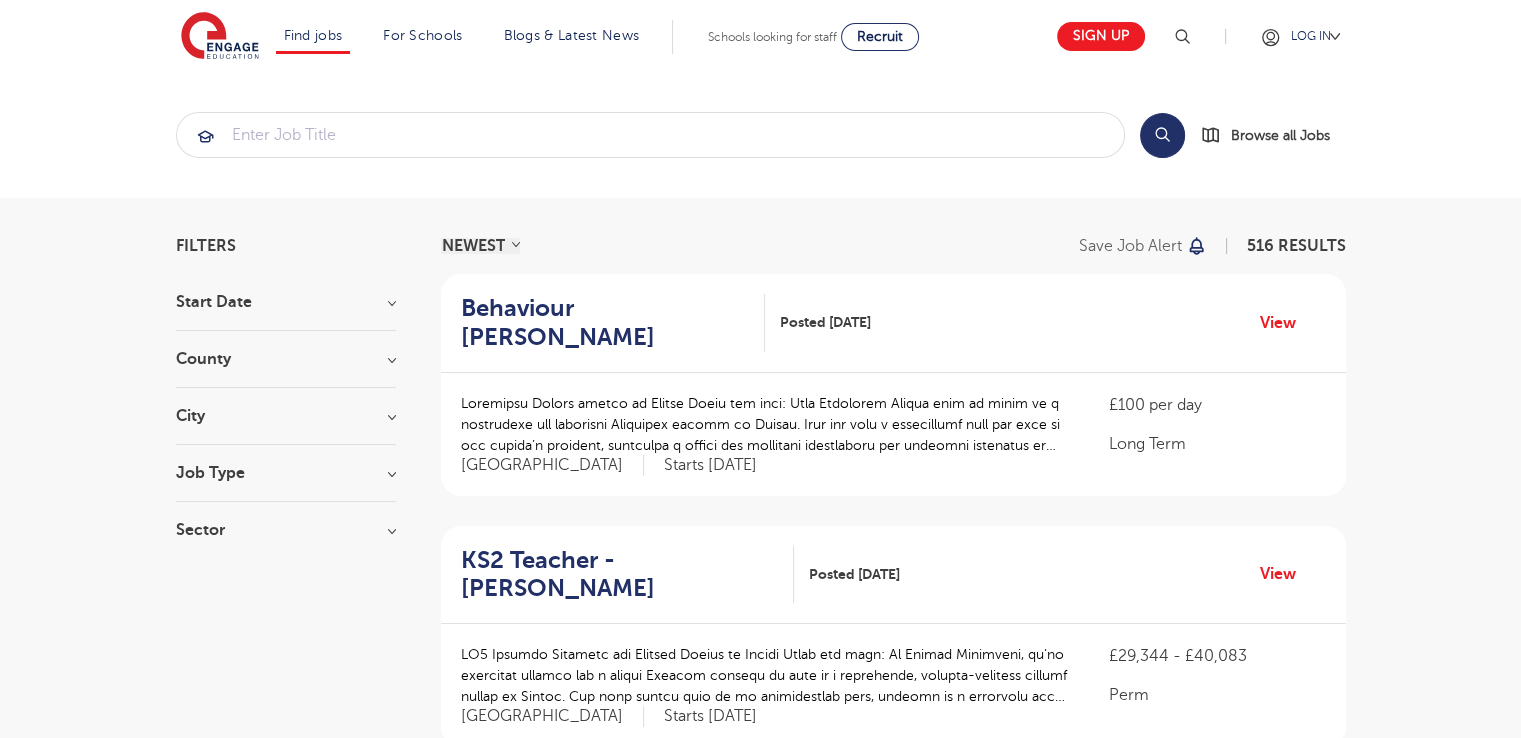 click on "County" at bounding box center (286, 359) 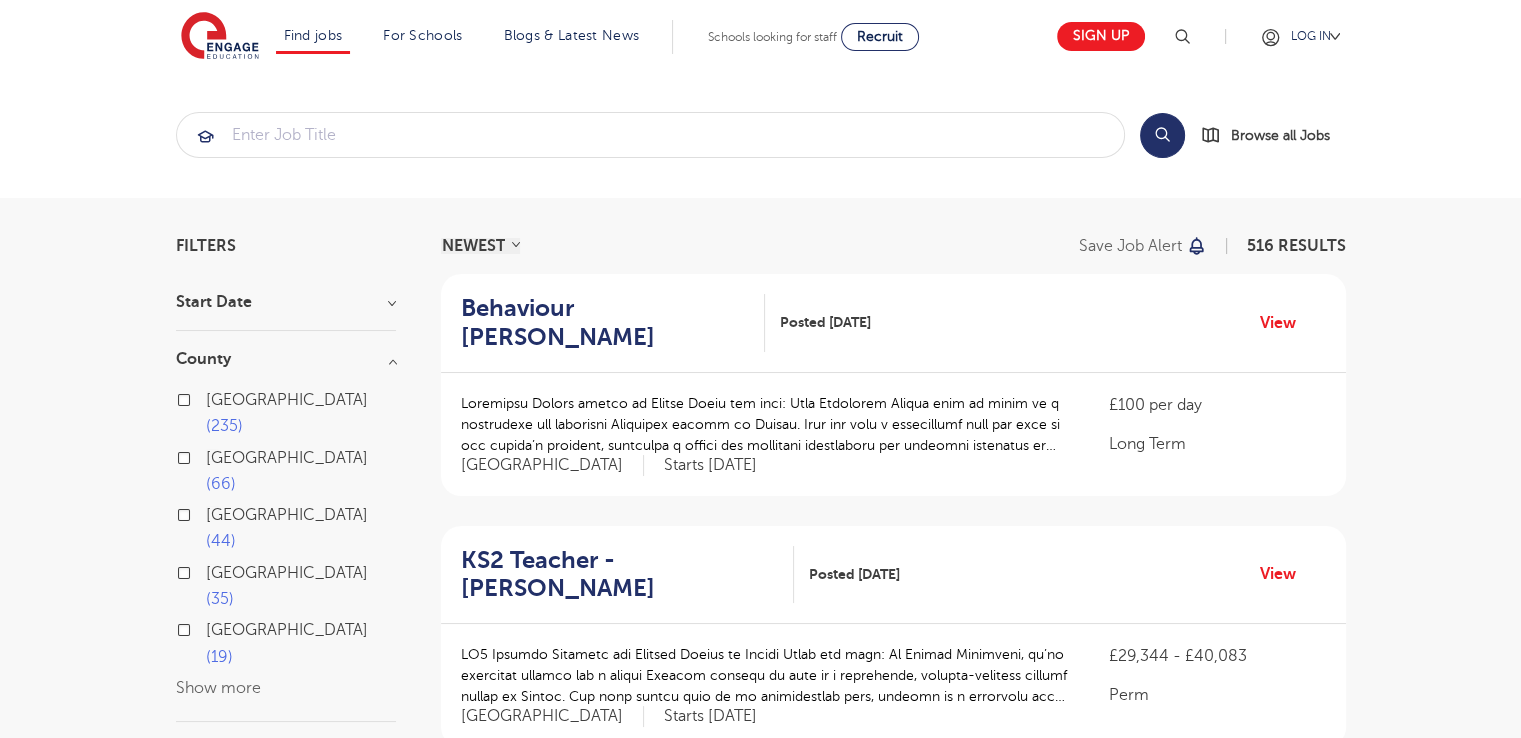 click on "Hertfordshire" at bounding box center [287, 458] 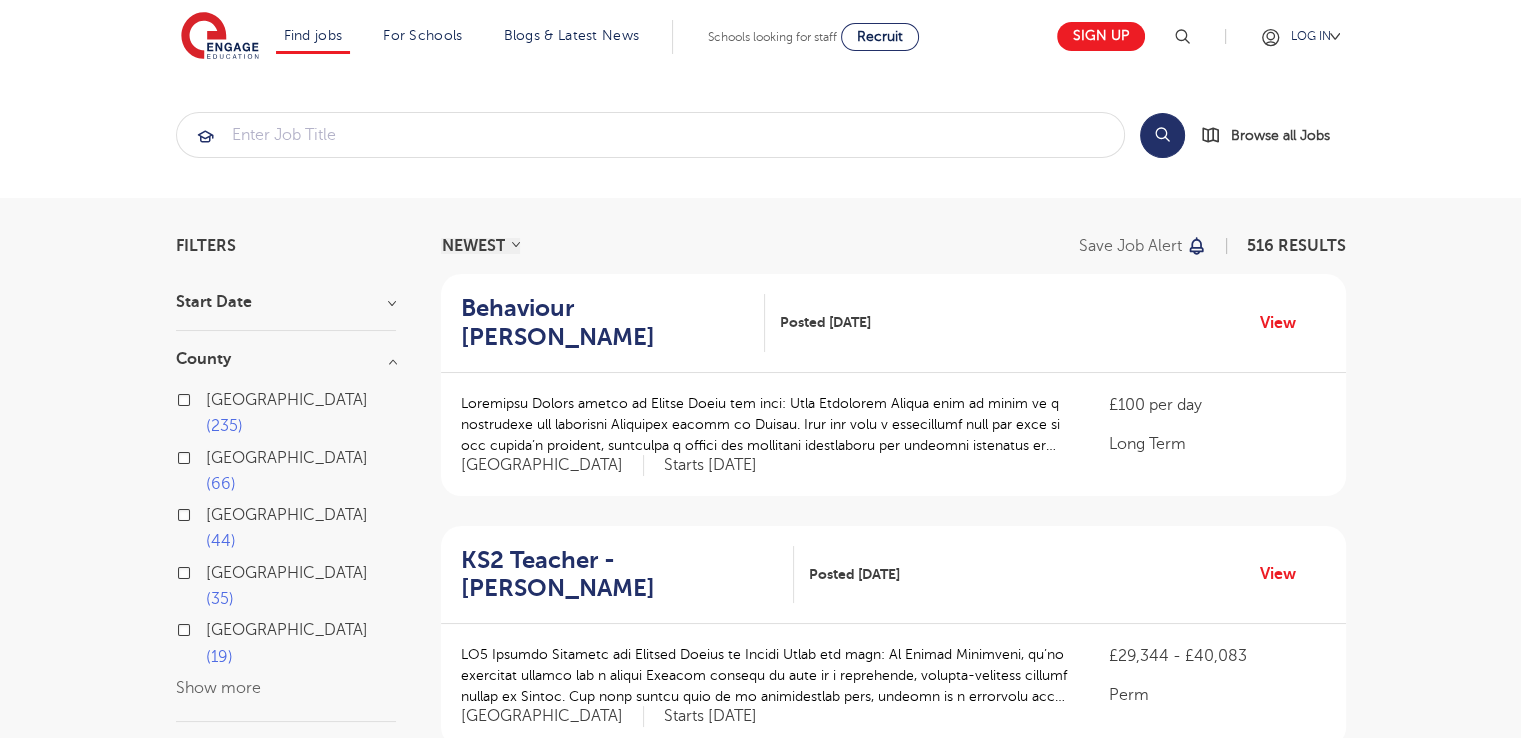checkbox on "true" 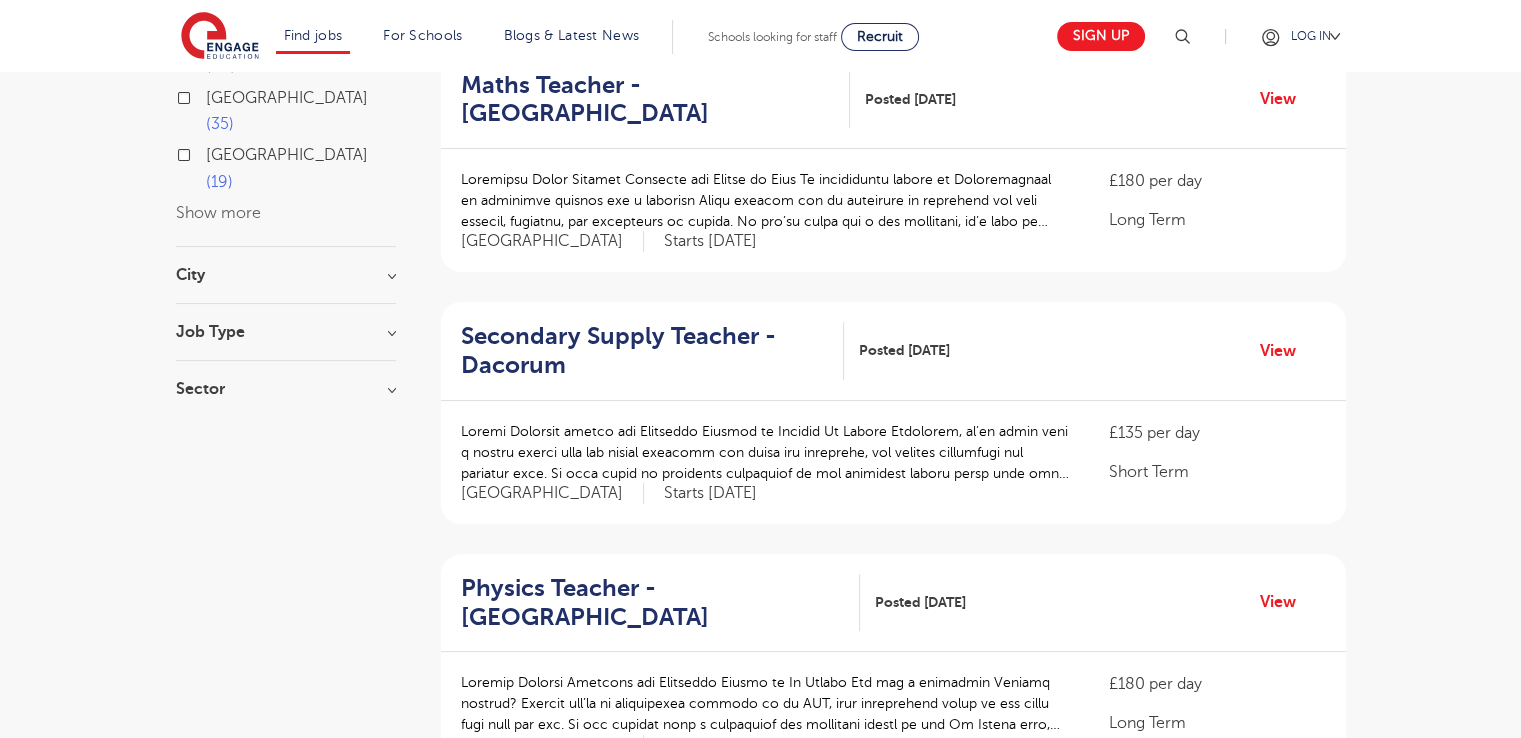 scroll, scrollTop: 0, scrollLeft: 0, axis: both 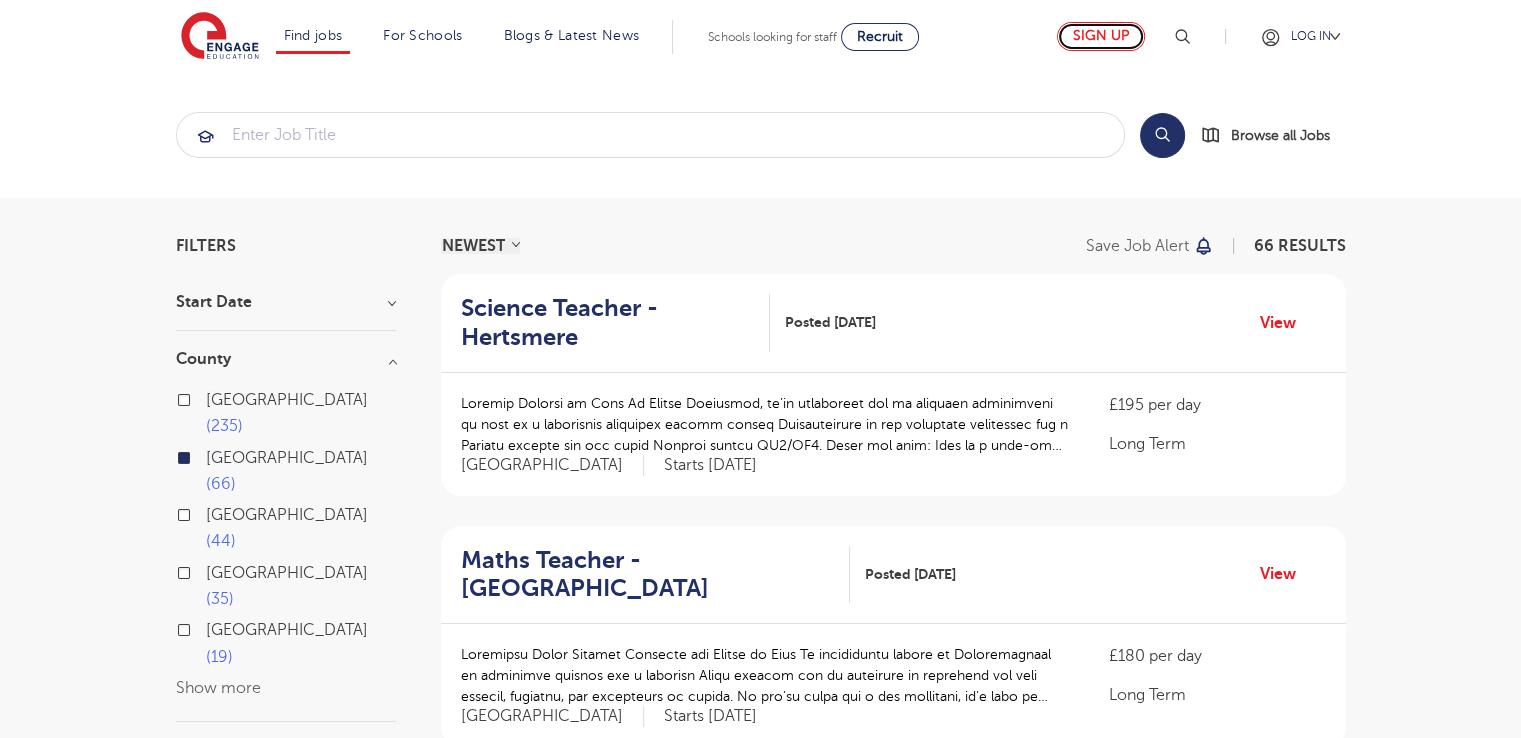 click on "Sign up" at bounding box center [1101, 36] 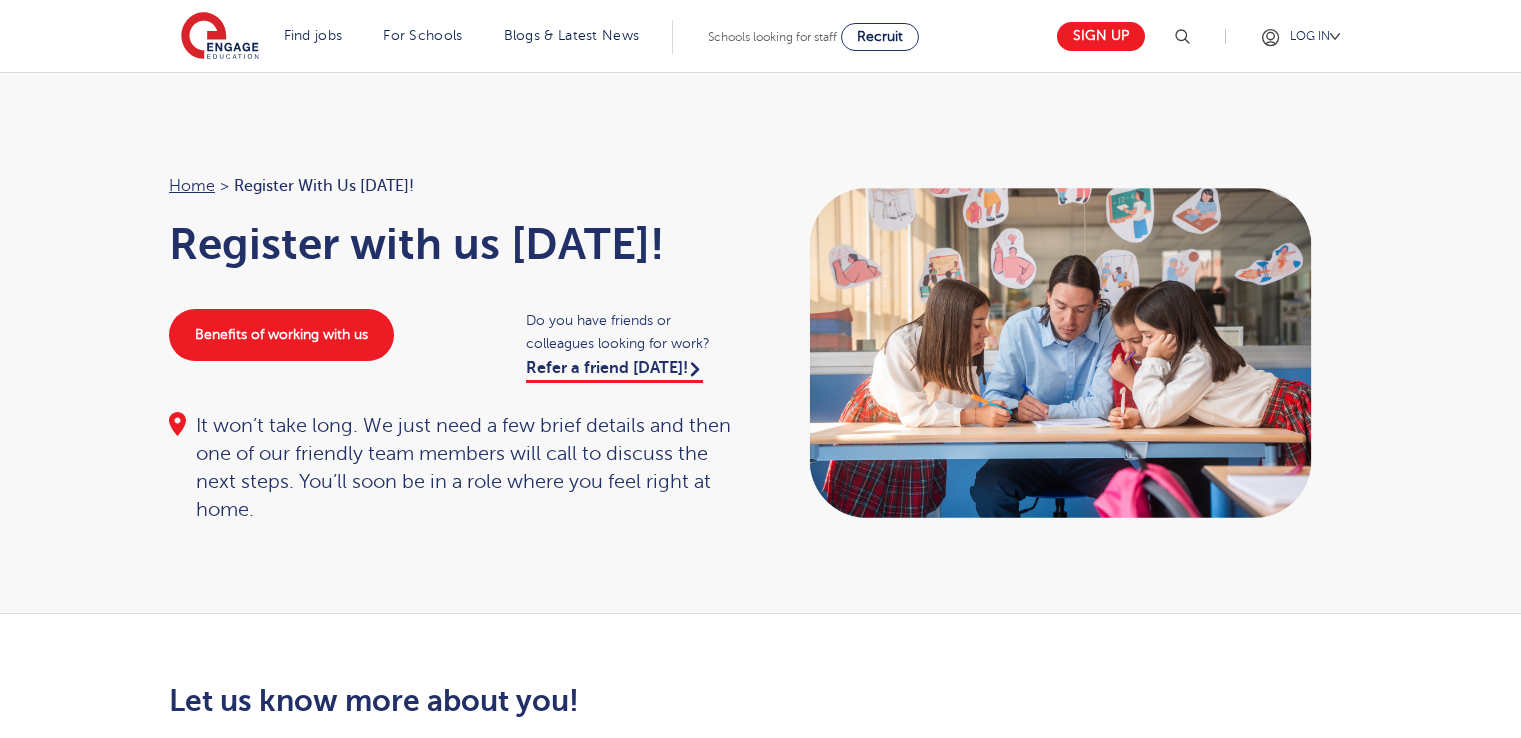 scroll, scrollTop: 0, scrollLeft: 0, axis: both 